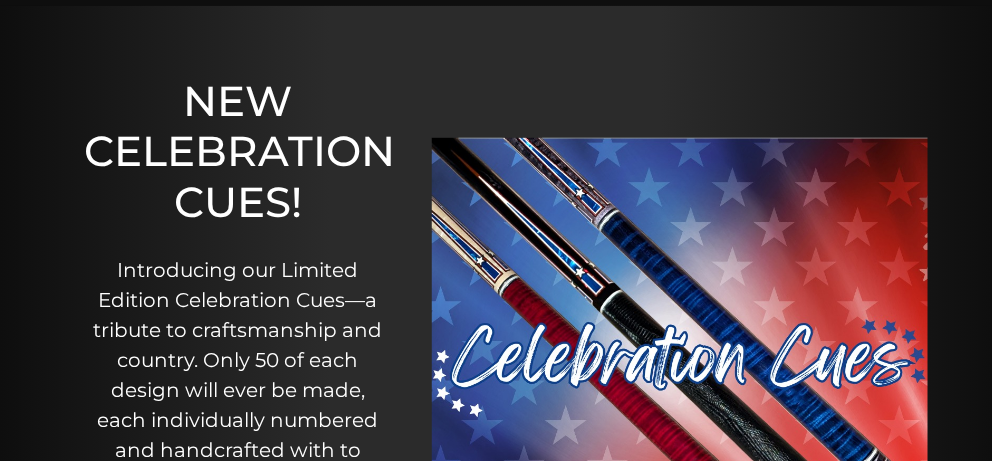scroll, scrollTop: 205, scrollLeft: 0, axis: vertical 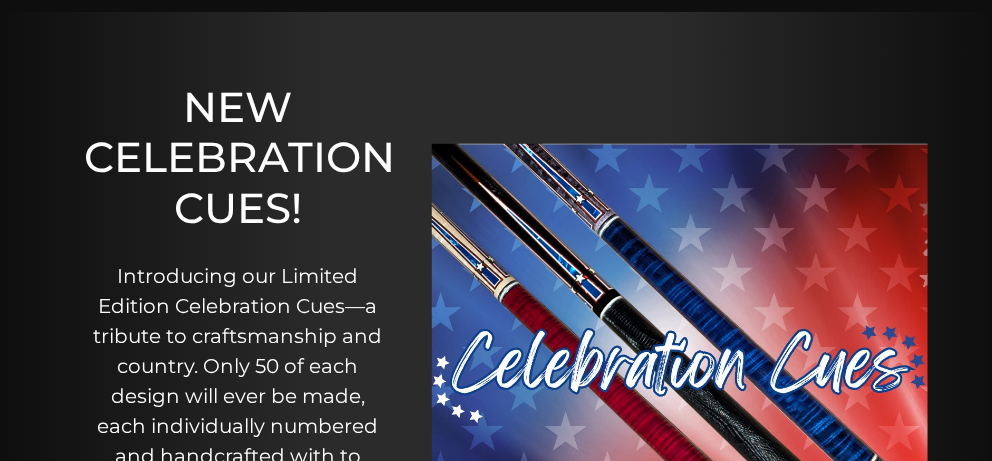 click at bounding box center (680, 352) 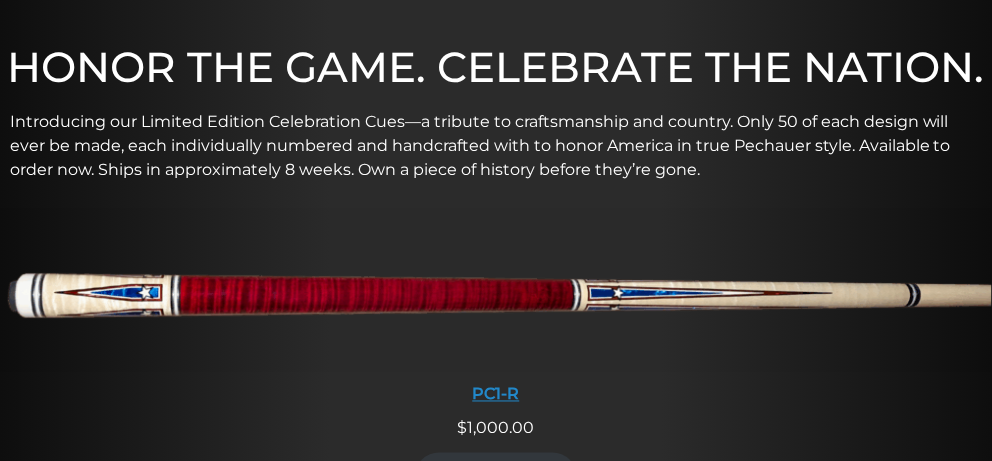 scroll, scrollTop: 610, scrollLeft: 0, axis: vertical 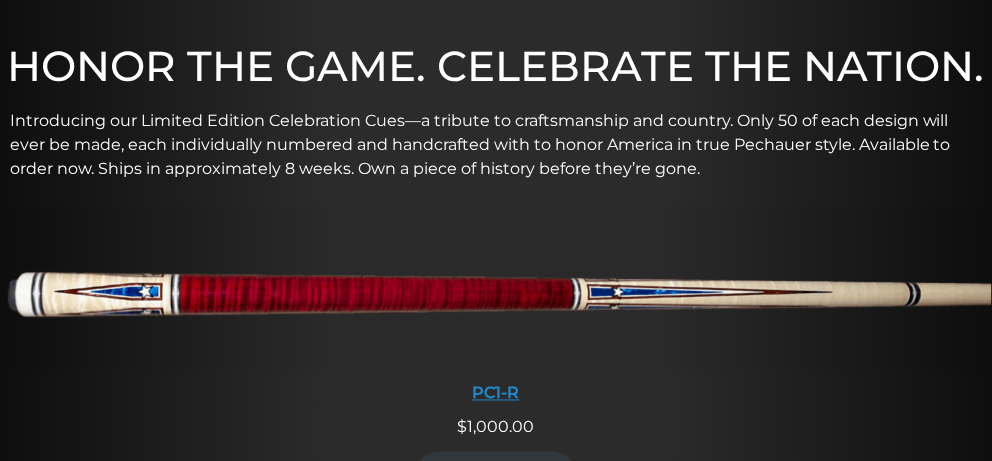 click at bounding box center (496, 289) 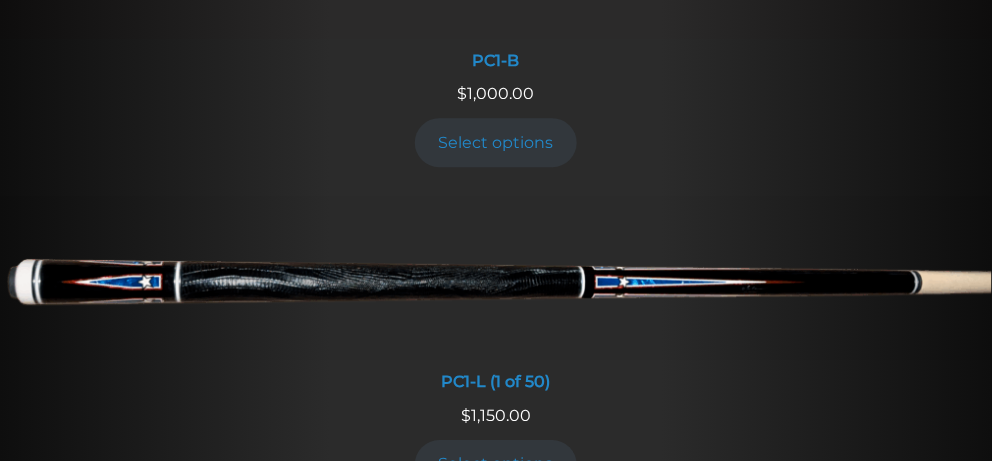 scroll, scrollTop: 1262, scrollLeft: 0, axis: vertical 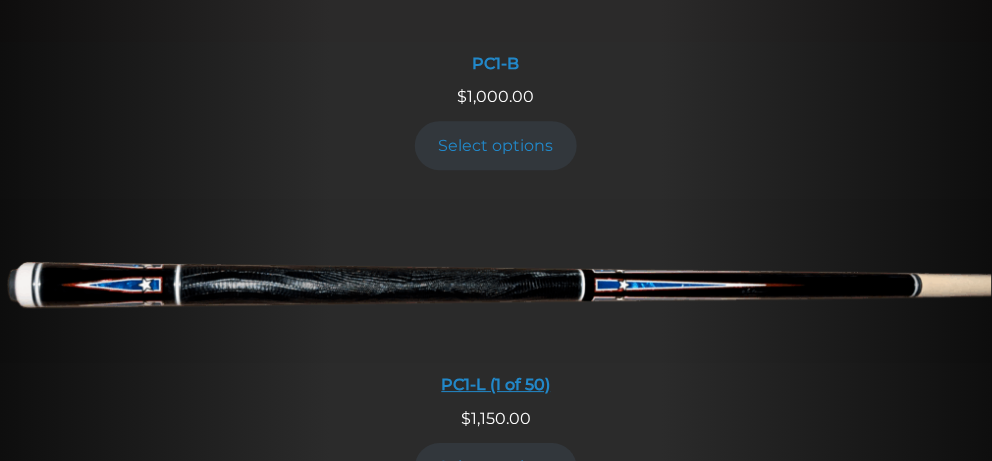 click at bounding box center (496, 280) 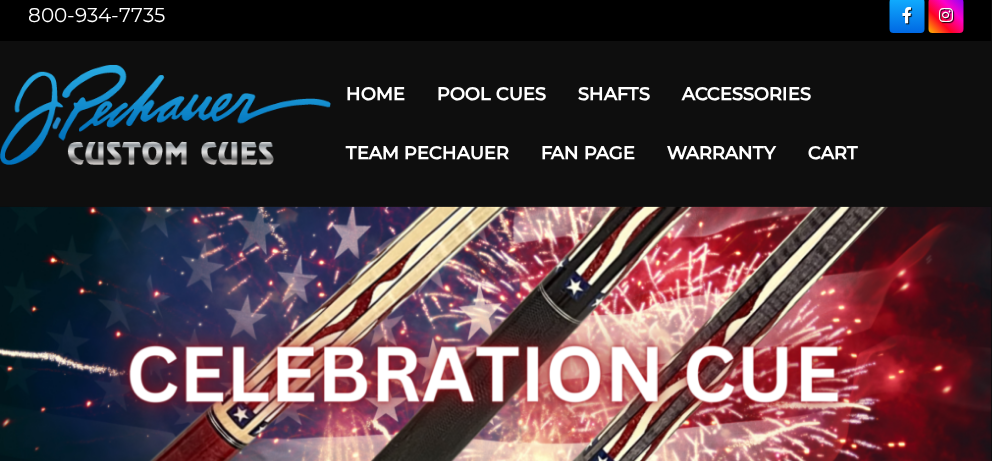 scroll, scrollTop: 0, scrollLeft: 0, axis: both 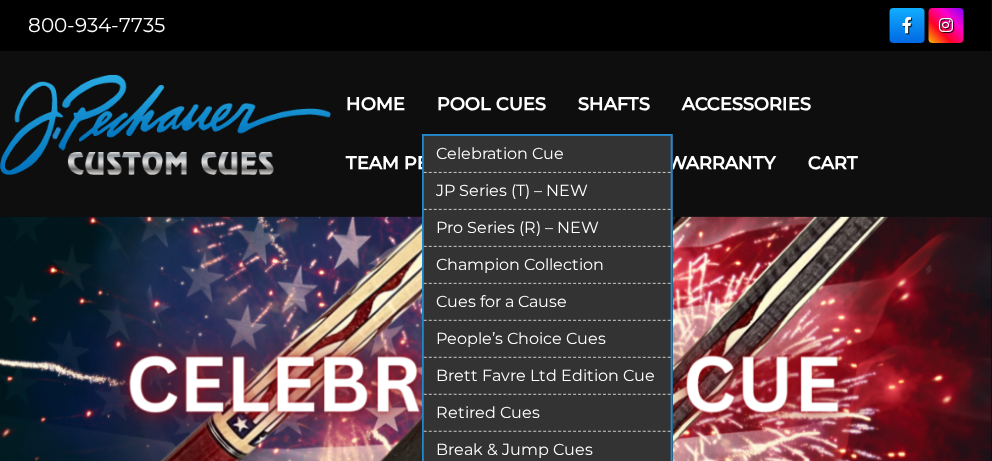 click on "Pro Series (R) – NEW" at bounding box center [547, 228] 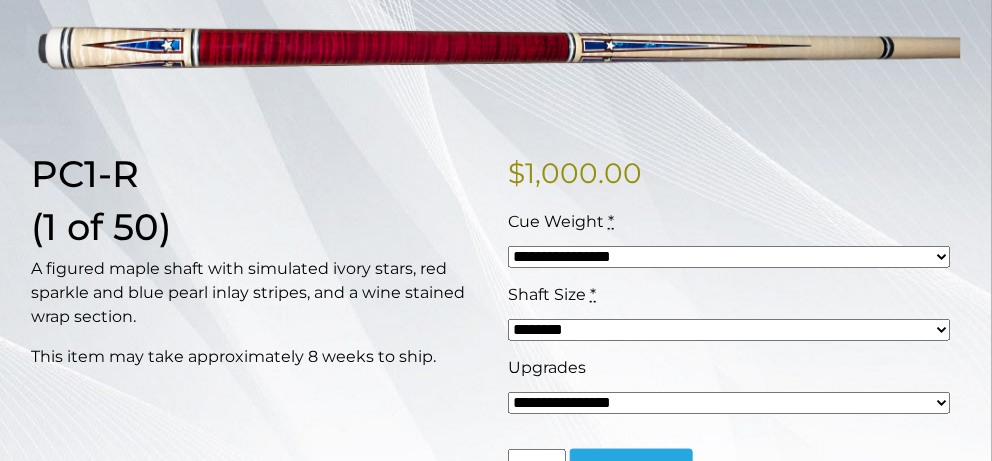 scroll, scrollTop: 343, scrollLeft: 0, axis: vertical 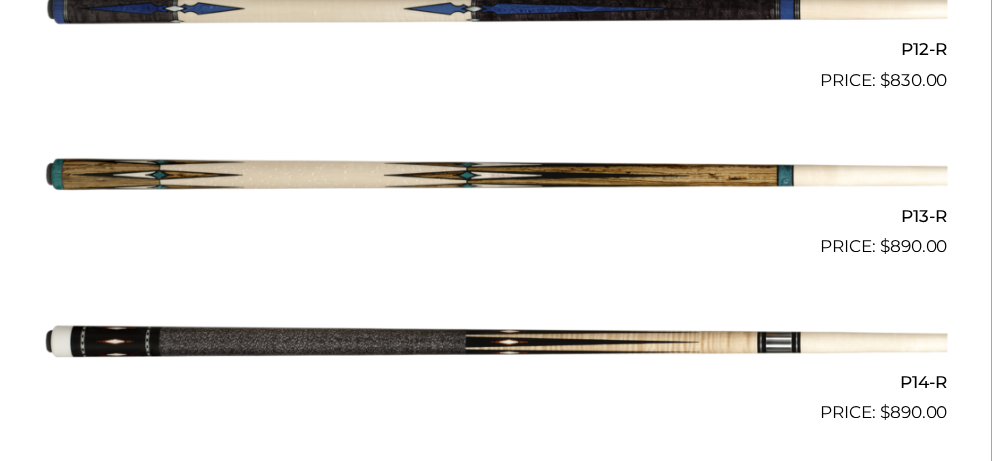 click at bounding box center [496, 177] 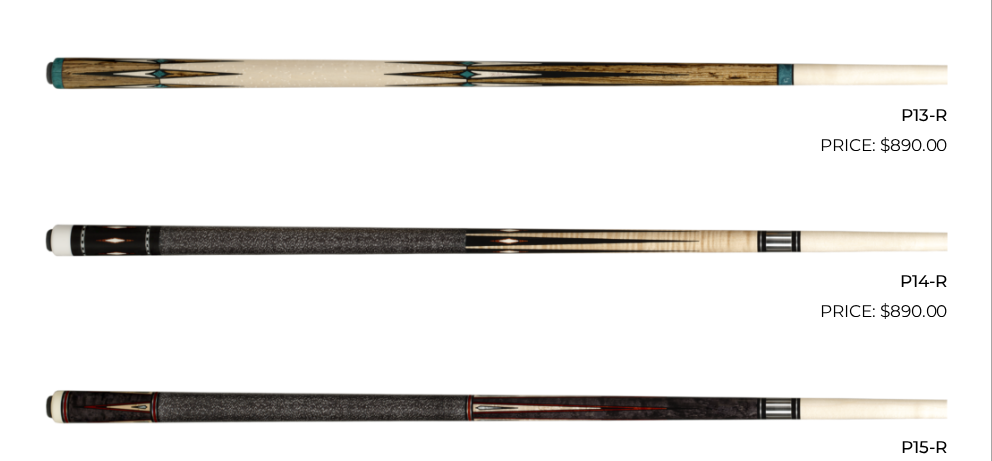 scroll, scrollTop: 2666, scrollLeft: 0, axis: vertical 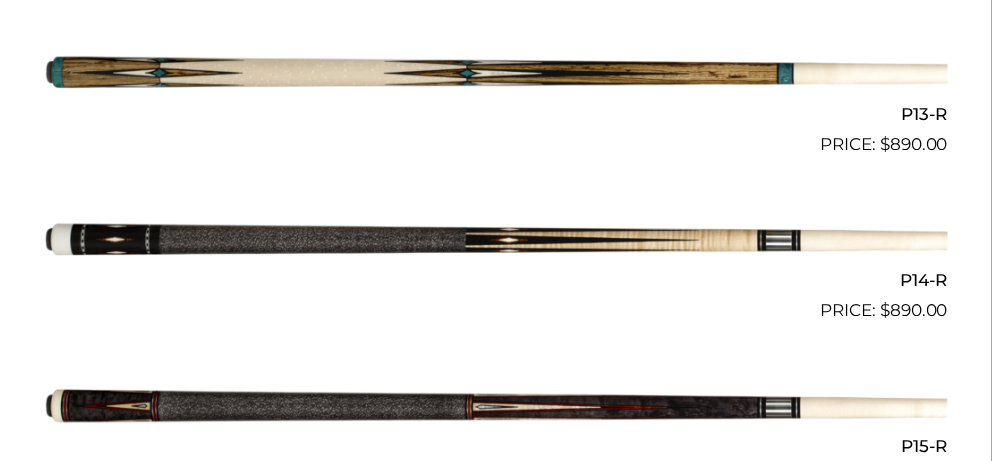 click at bounding box center (496, 242) 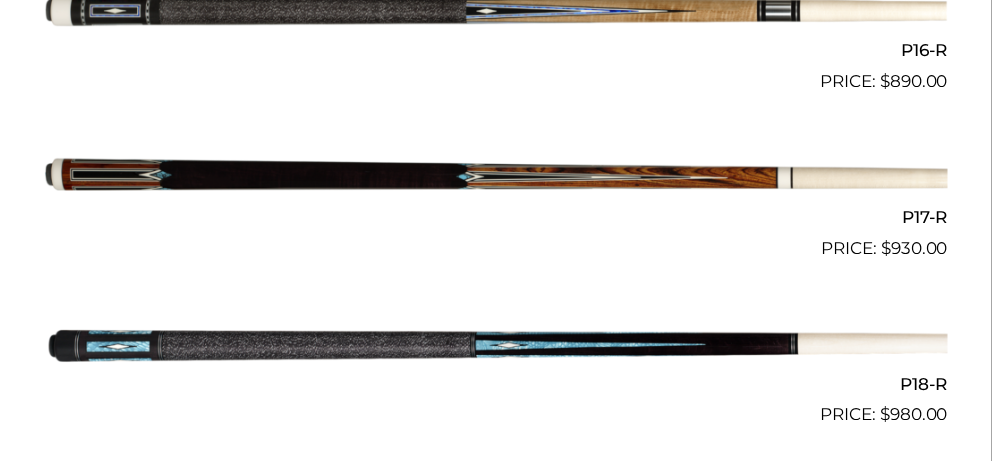 scroll, scrollTop: 3235, scrollLeft: 0, axis: vertical 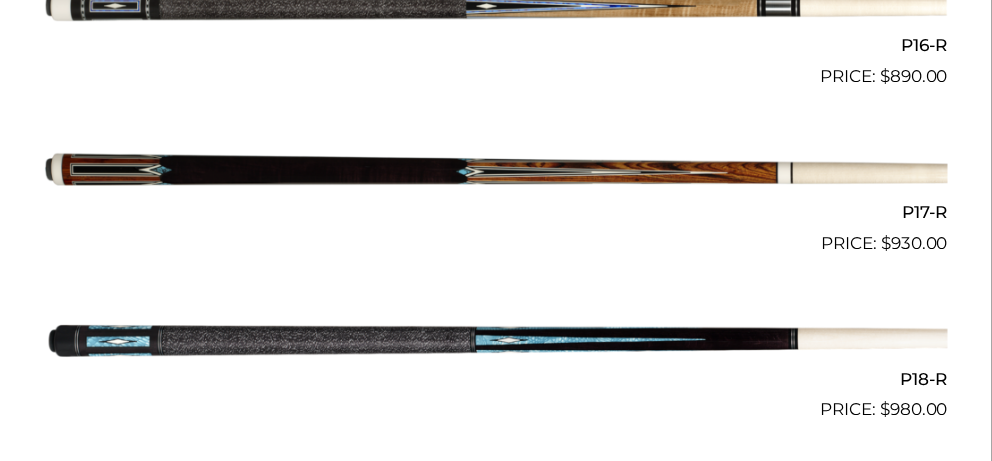 click at bounding box center [496, 173] 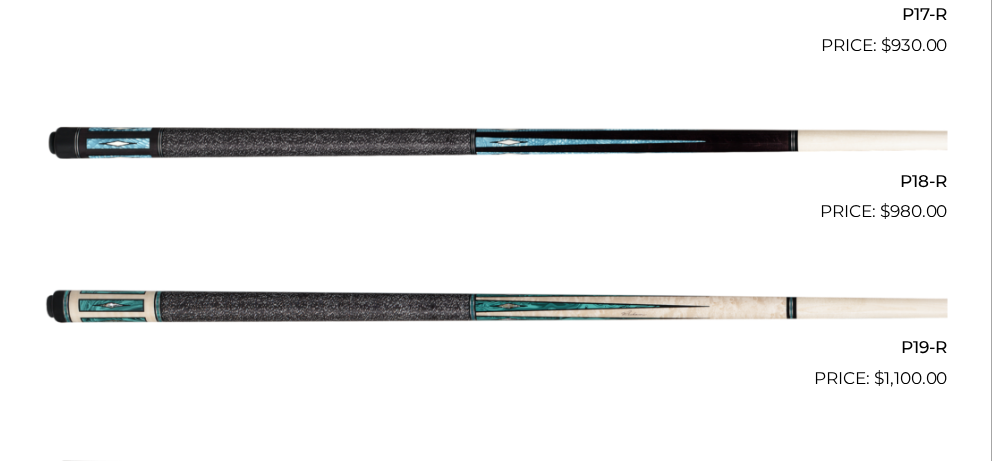 scroll, scrollTop: 3437, scrollLeft: 0, axis: vertical 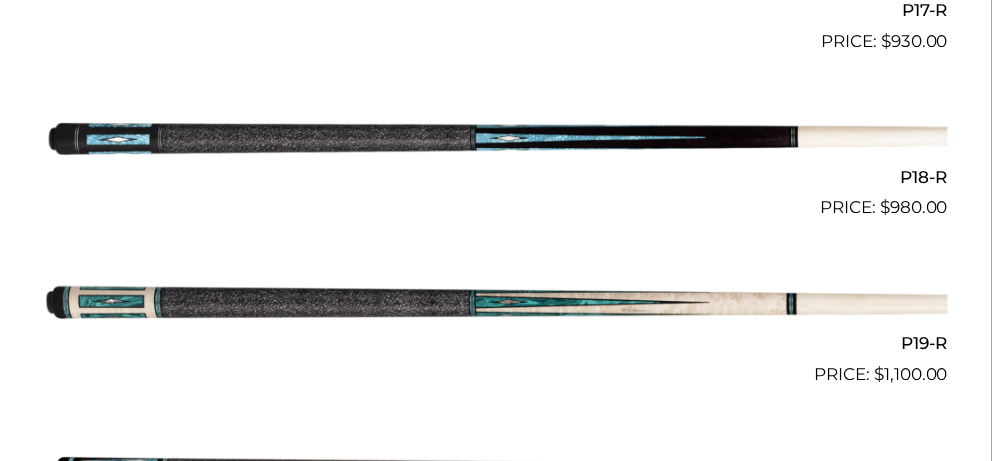 click at bounding box center [496, 138] 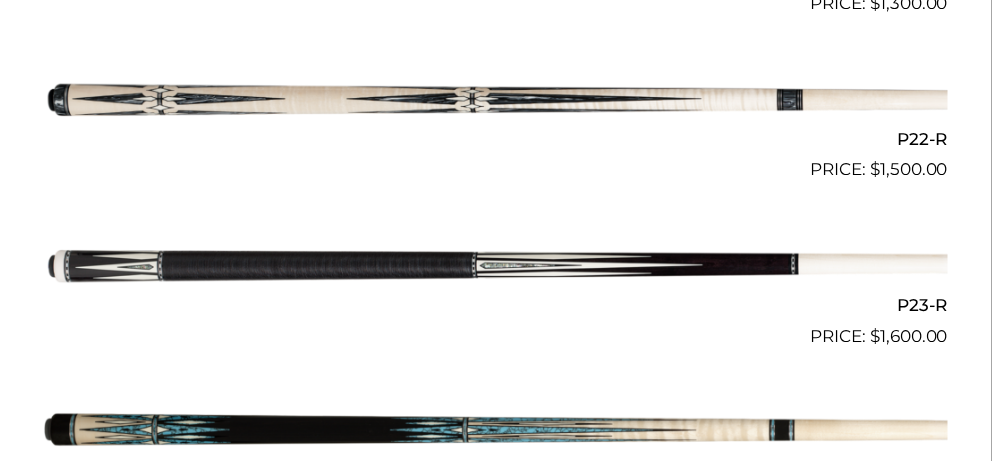 scroll, scrollTop: 4144, scrollLeft: 0, axis: vertical 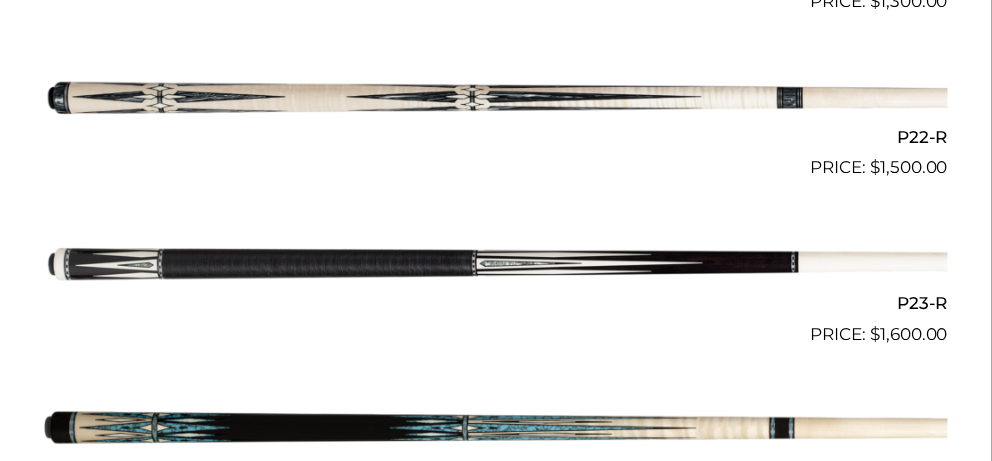 click at bounding box center (496, 264) 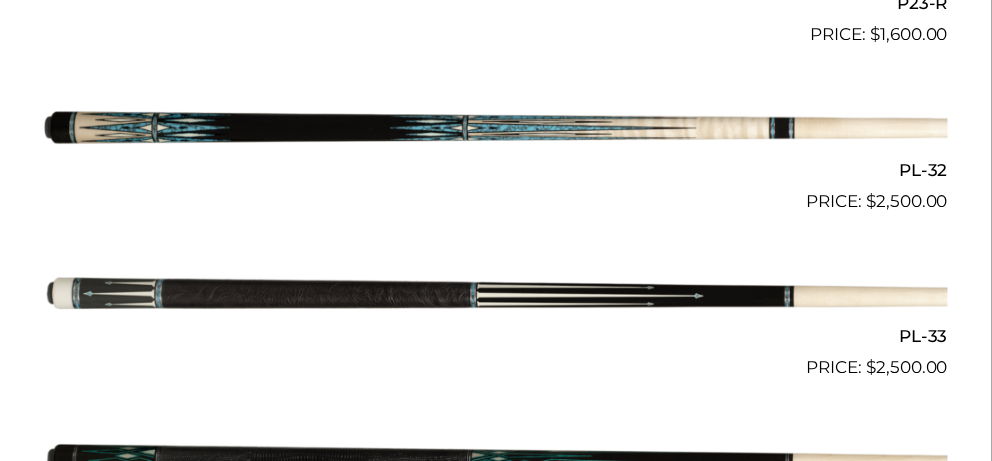 scroll, scrollTop: 4448, scrollLeft: 0, axis: vertical 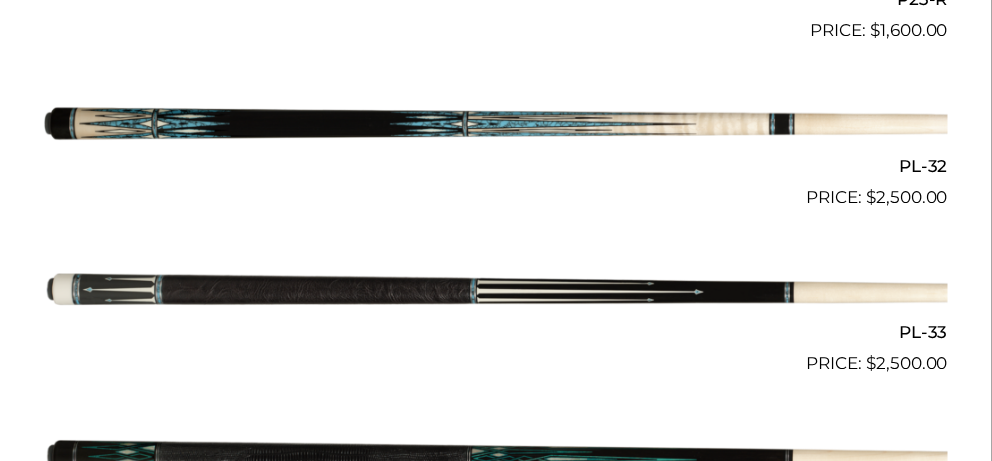 click at bounding box center (496, 294) 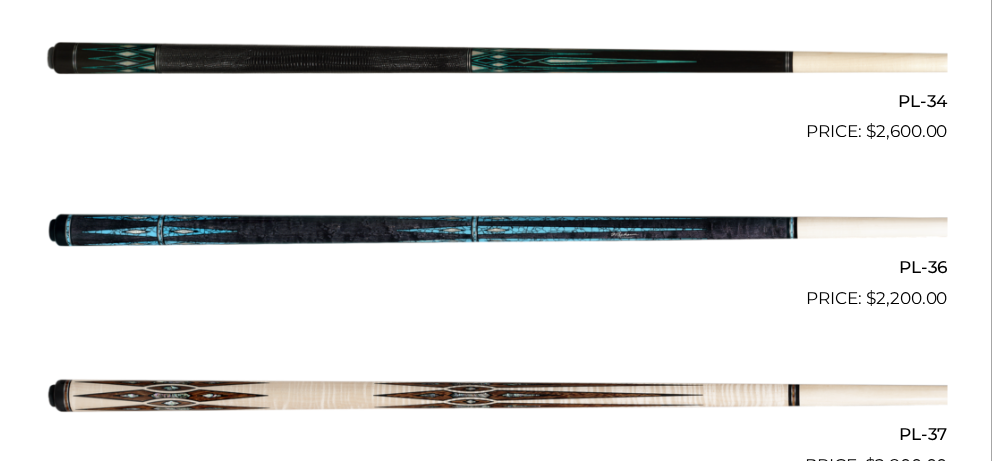 scroll, scrollTop: 4836, scrollLeft: 0, axis: vertical 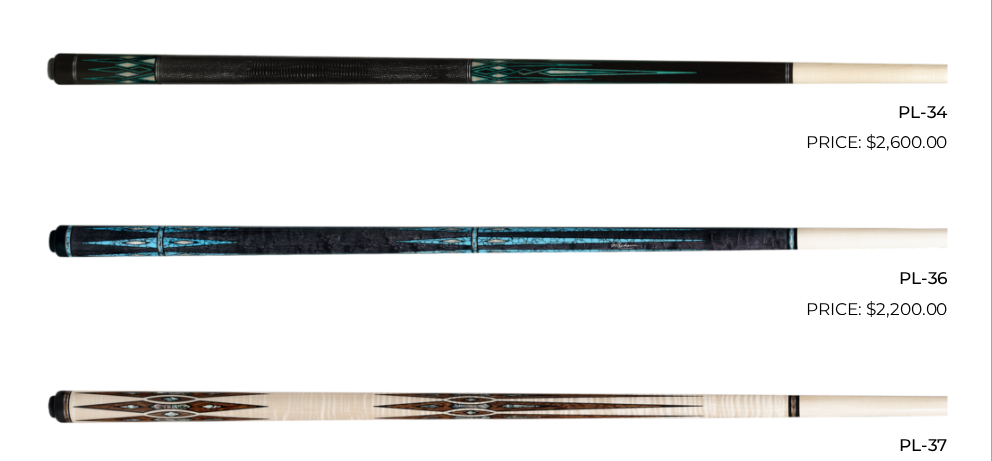 click at bounding box center [496, 239] 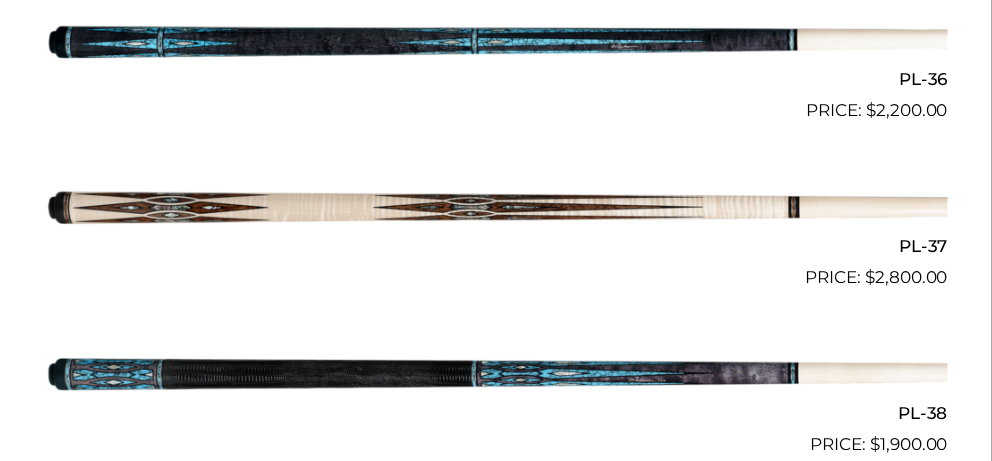 scroll, scrollTop: 5037, scrollLeft: 0, axis: vertical 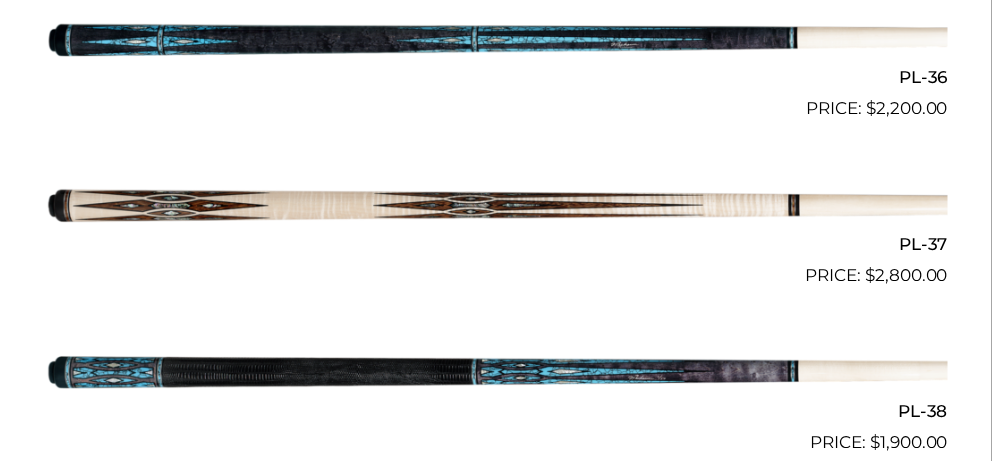 click at bounding box center [496, 205] 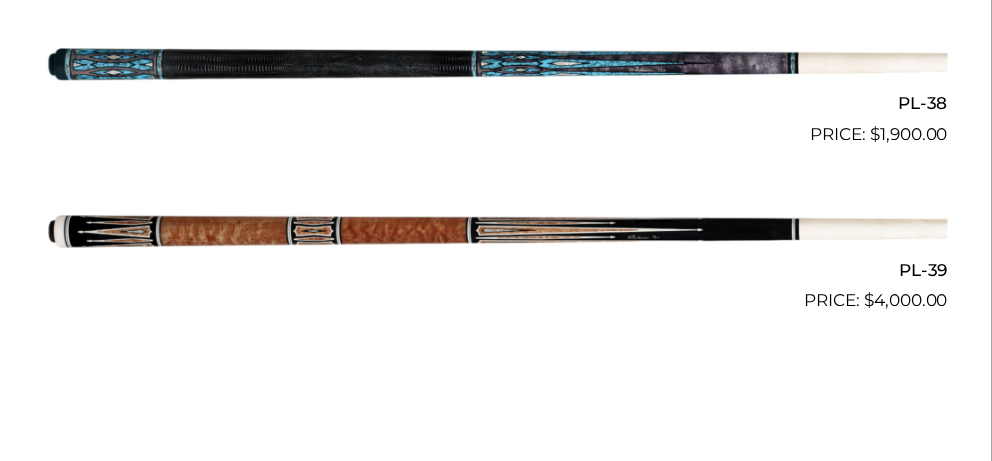 scroll, scrollTop: 5341, scrollLeft: 0, axis: vertical 